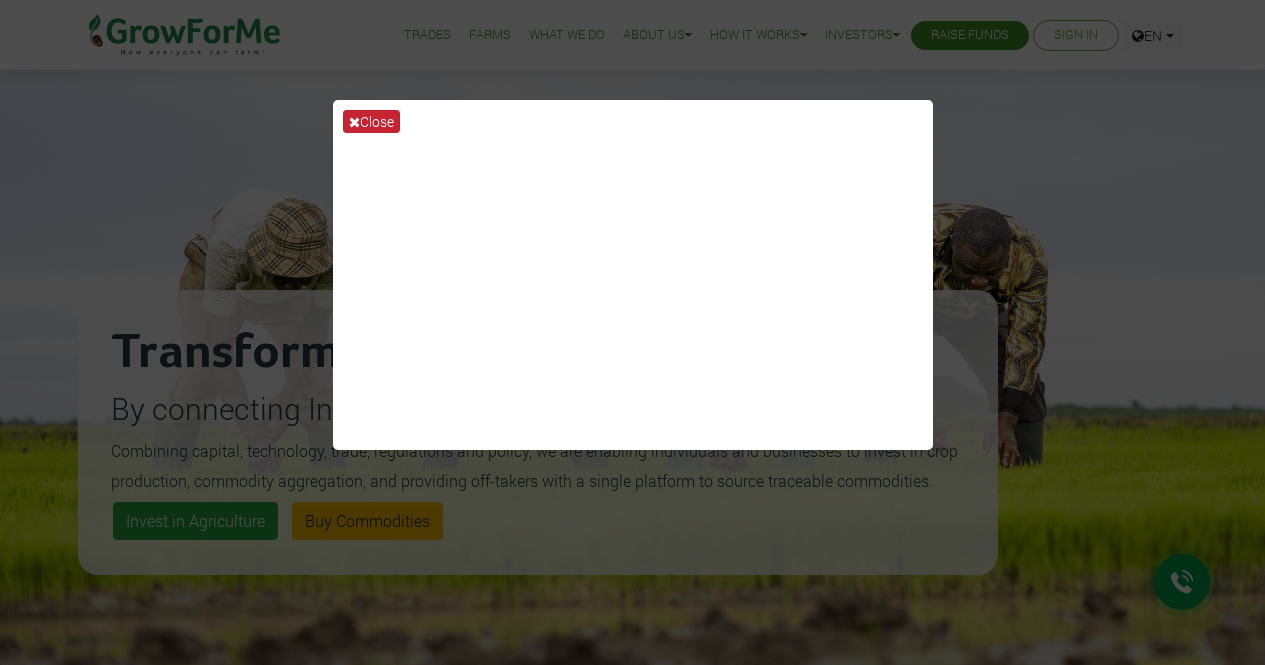 scroll, scrollTop: 0, scrollLeft: 0, axis: both 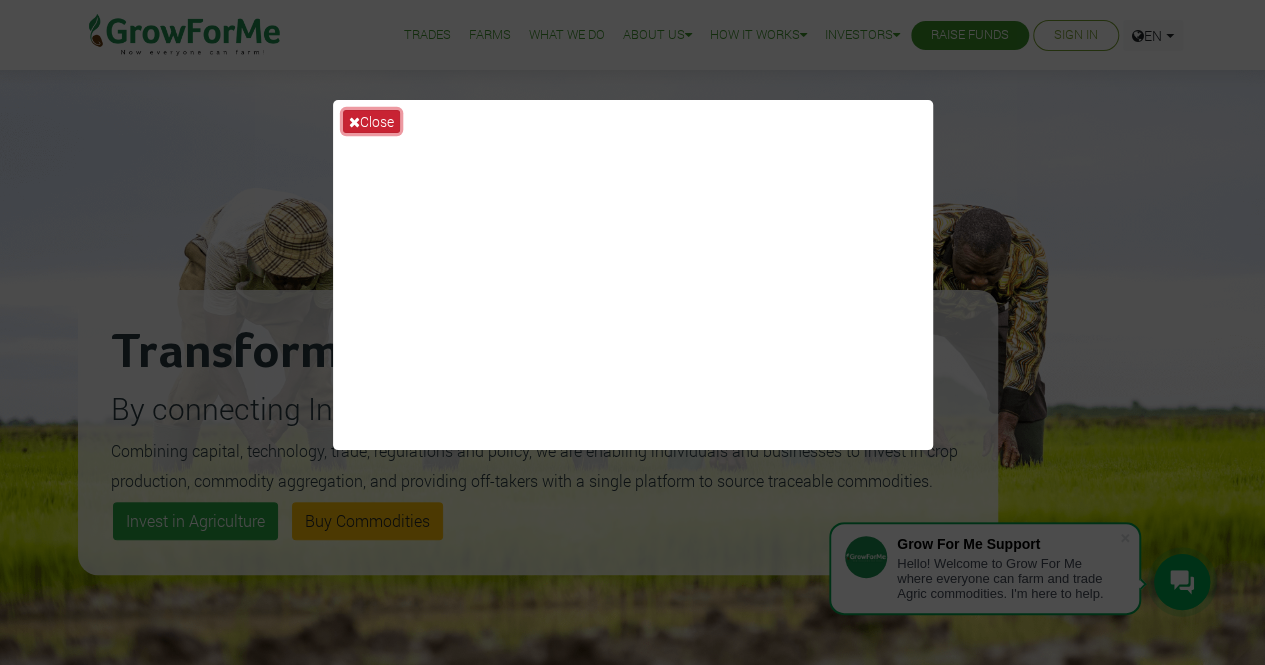 click on "Close" at bounding box center [371, 121] 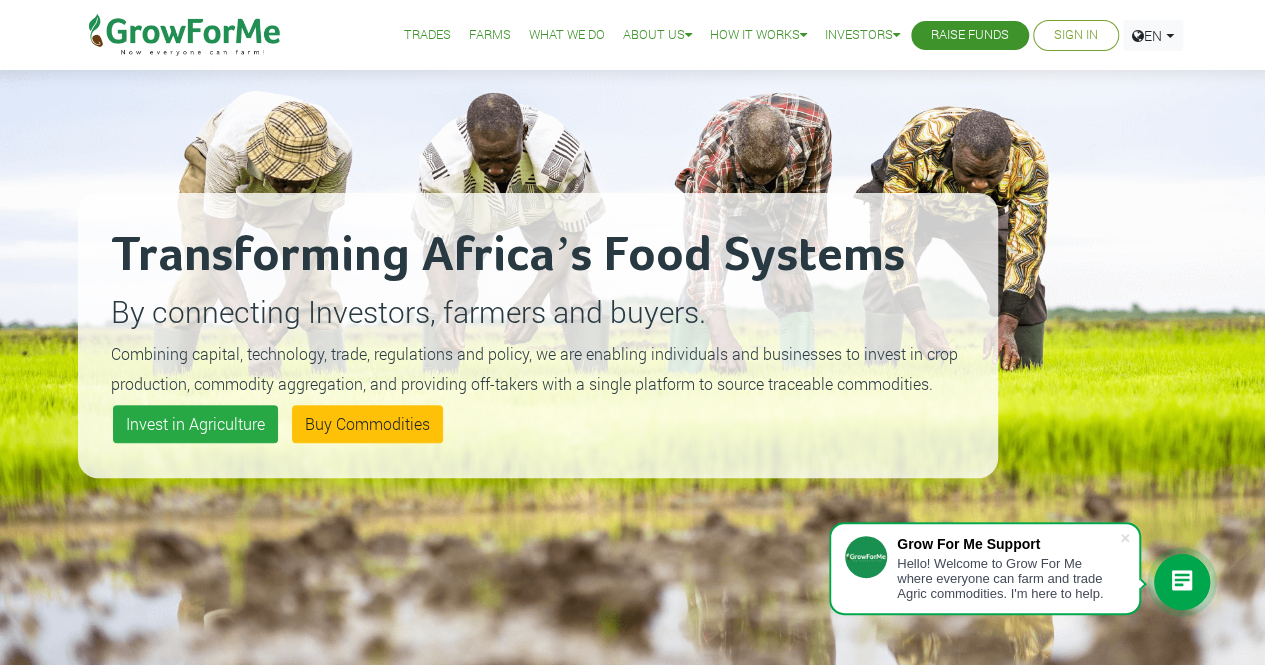 scroll, scrollTop: 100, scrollLeft: 0, axis: vertical 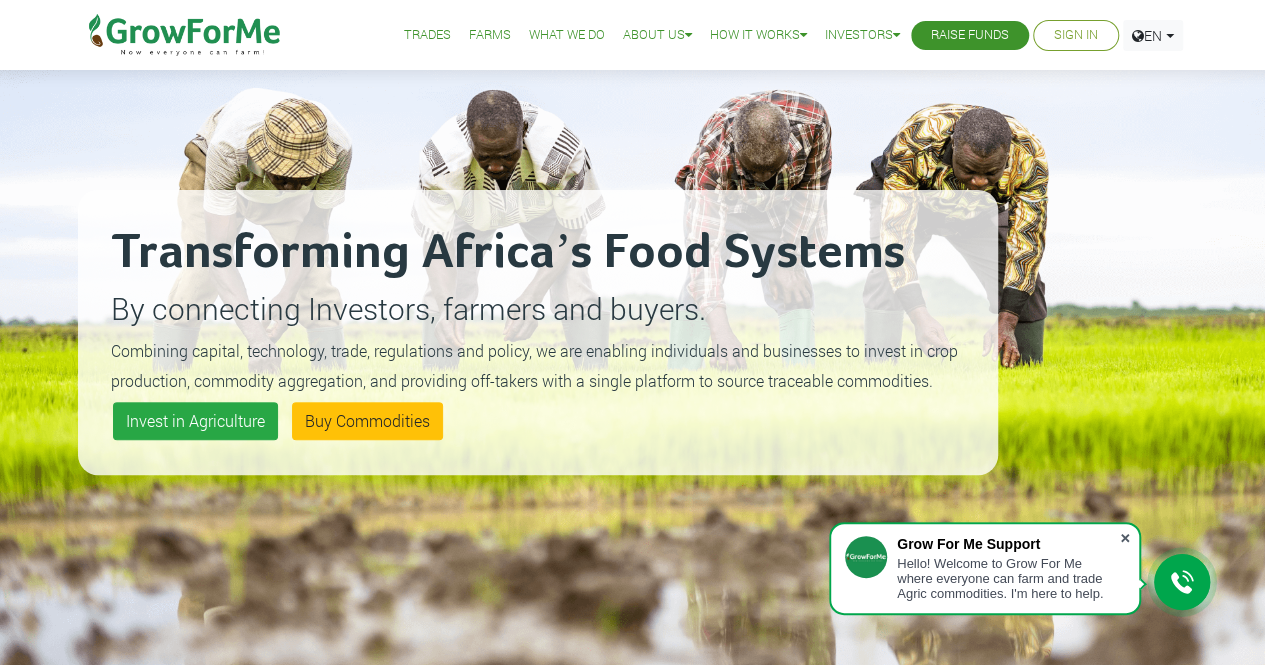 click at bounding box center (1125, 538) 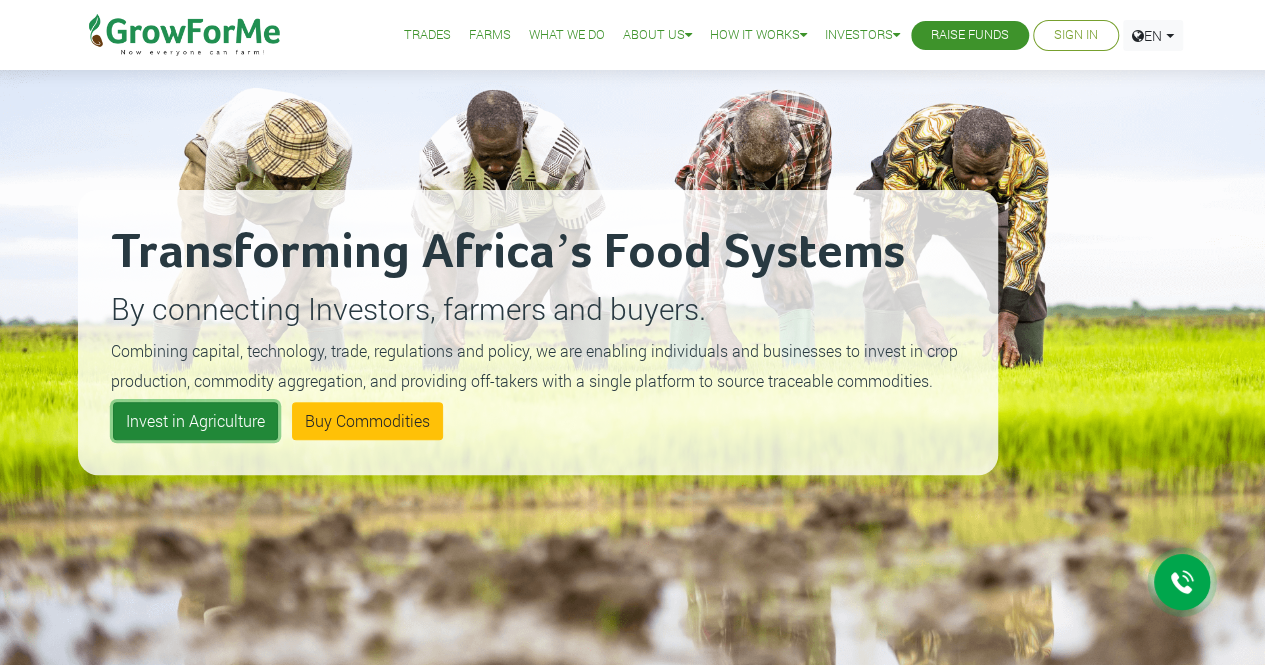click on "Invest in Agriculture" at bounding box center [195, 421] 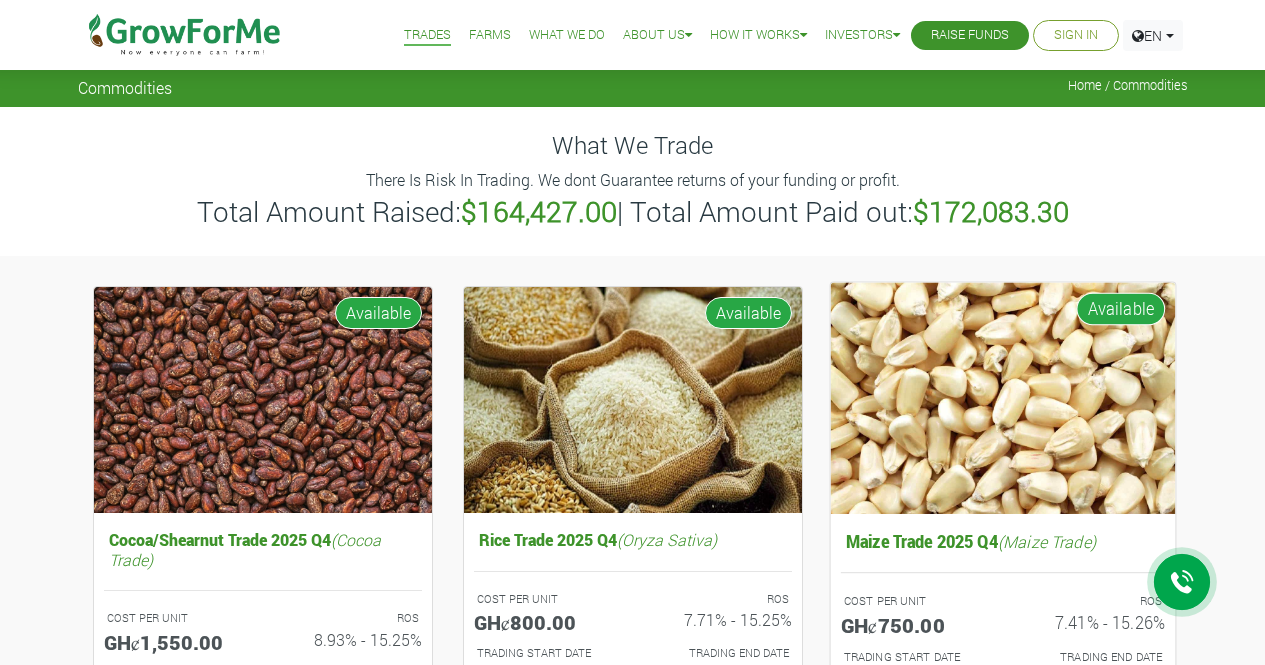scroll, scrollTop: 0, scrollLeft: 0, axis: both 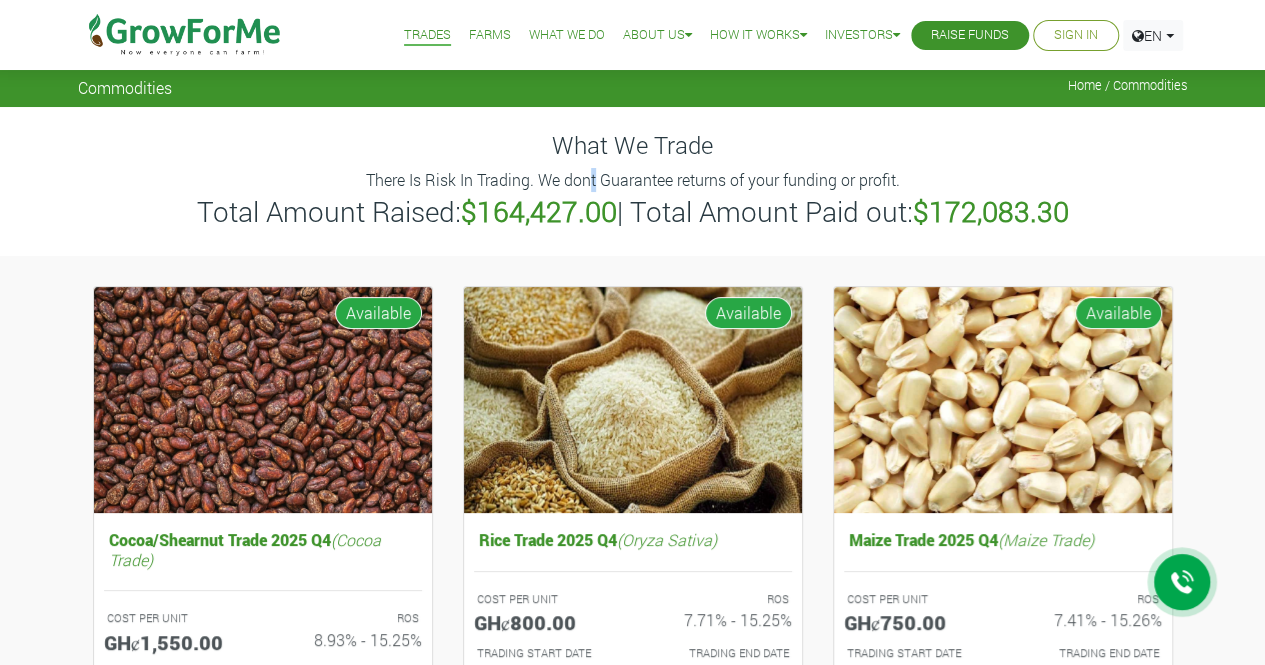 drag, startPoint x: 817, startPoint y: 47, endPoint x: 593, endPoint y: 186, distance: 263.62283 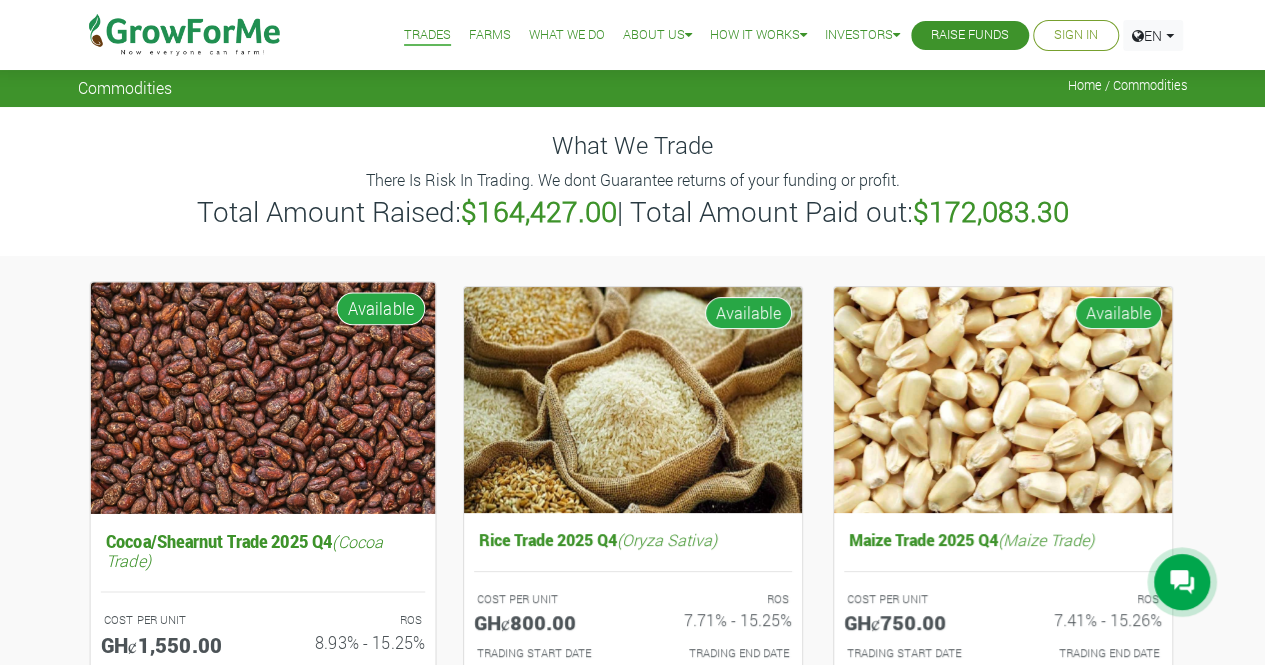 click at bounding box center [262, 397] 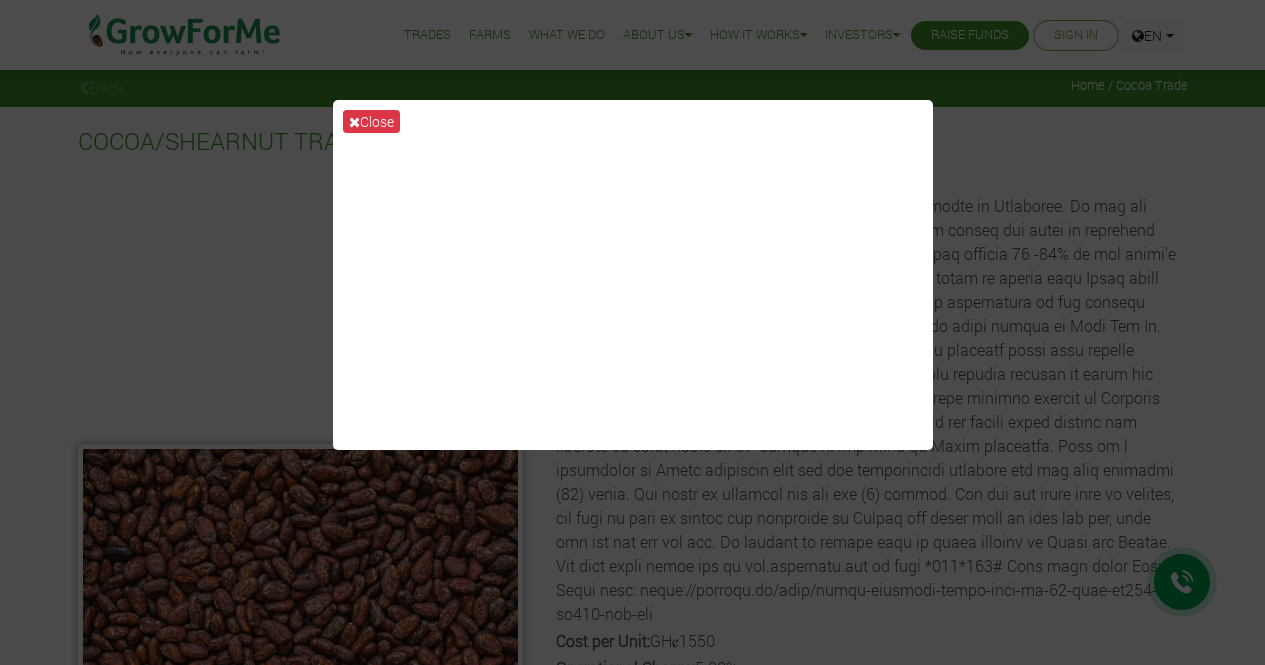 scroll, scrollTop: 0, scrollLeft: 0, axis: both 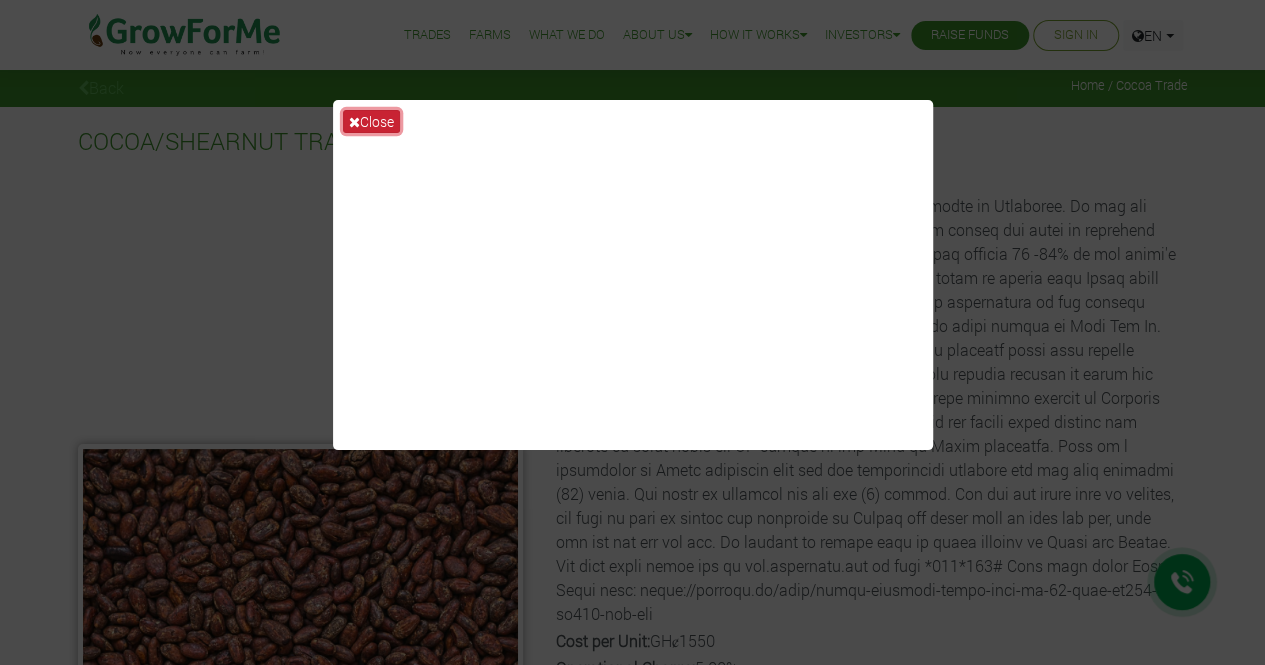 click on "Close" at bounding box center (371, 121) 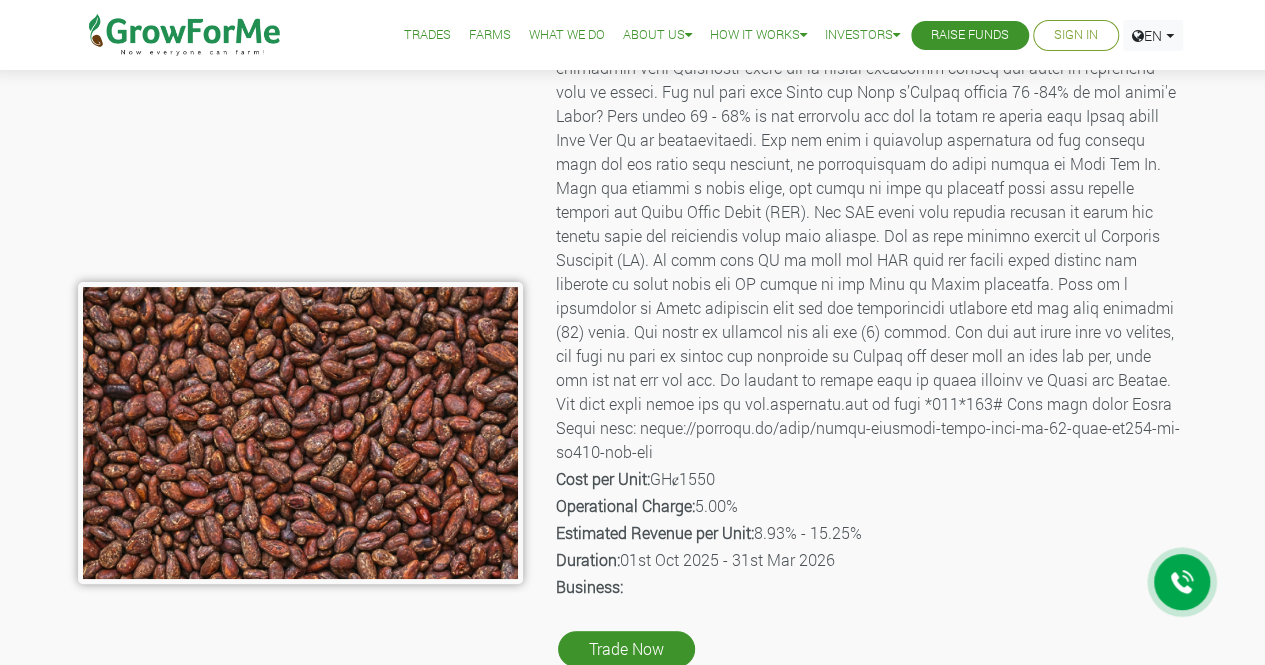 scroll, scrollTop: 200, scrollLeft: 0, axis: vertical 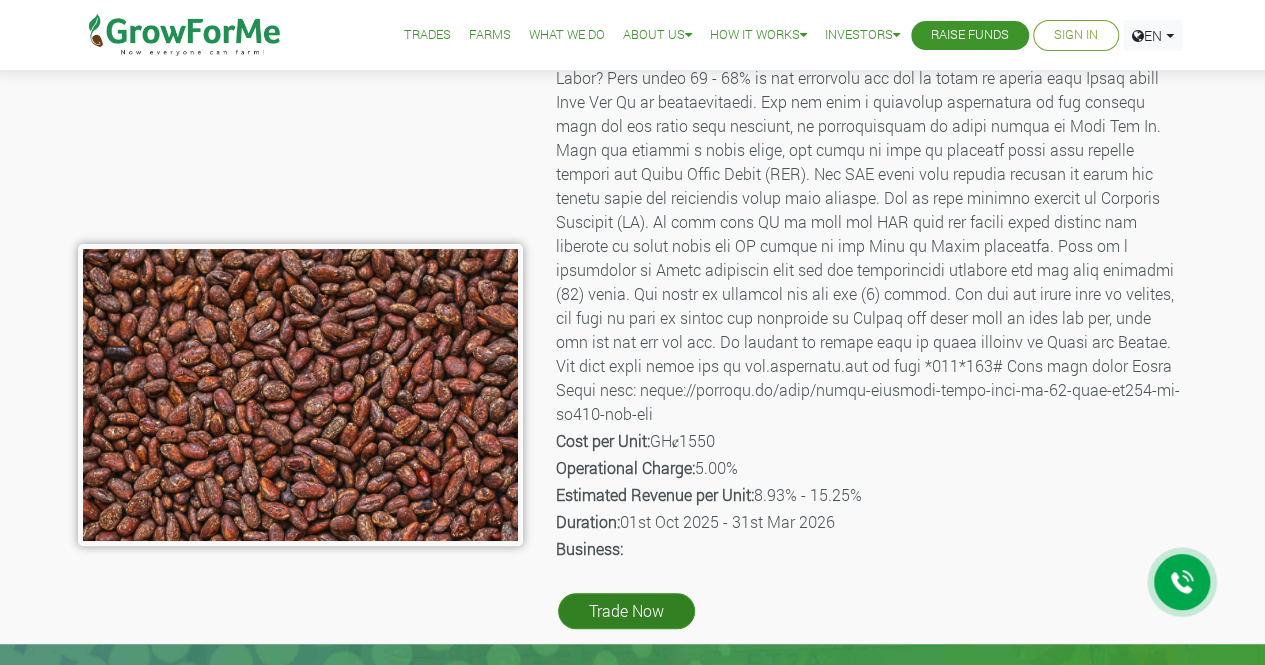 click on "Trade Now" at bounding box center (626, 611) 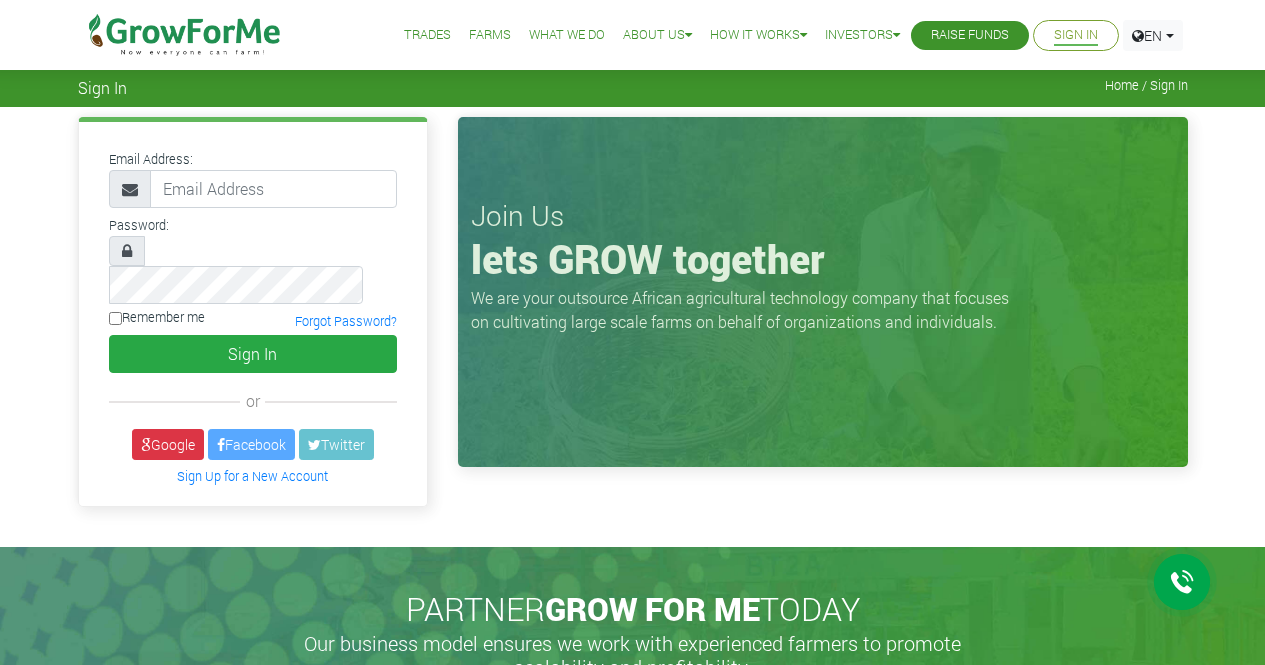 scroll, scrollTop: 0, scrollLeft: 0, axis: both 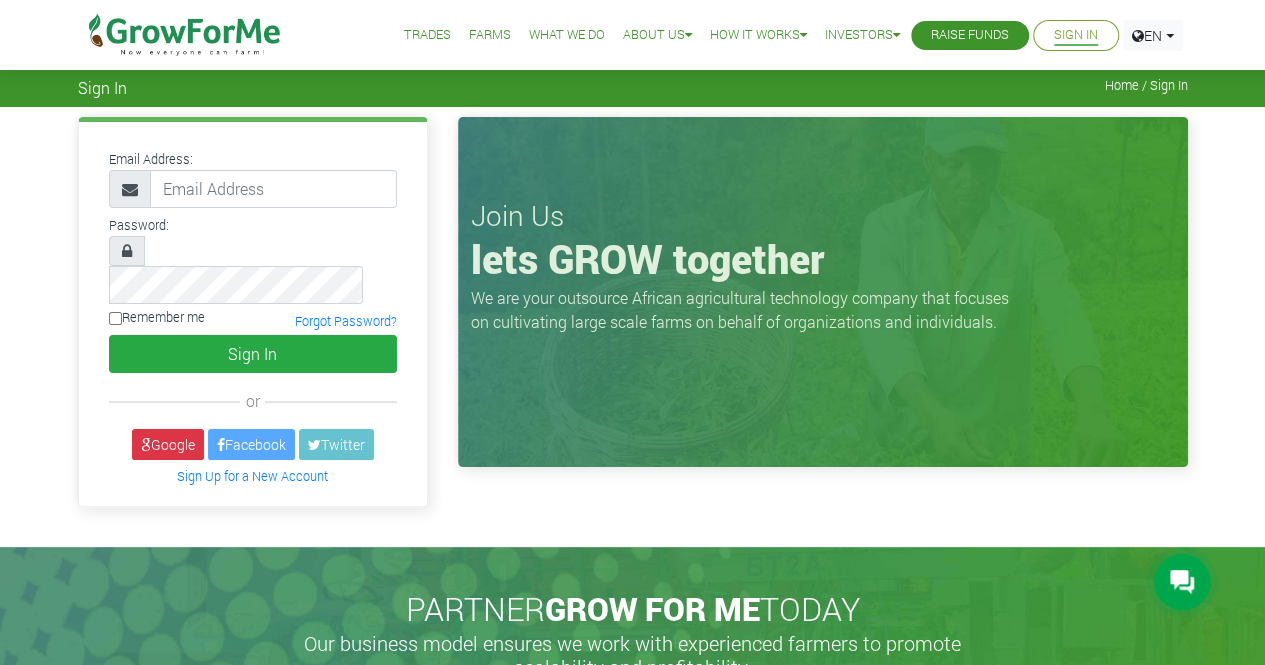 click on "What We Do" at bounding box center (567, 35) 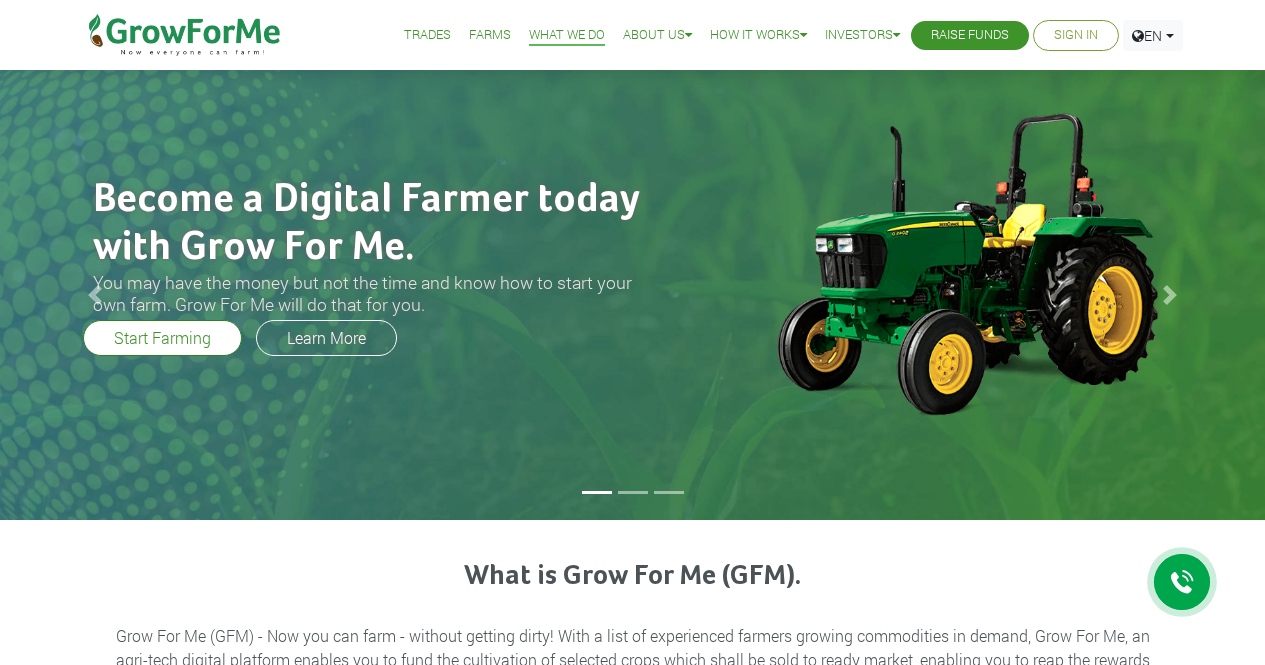 scroll, scrollTop: 0, scrollLeft: 0, axis: both 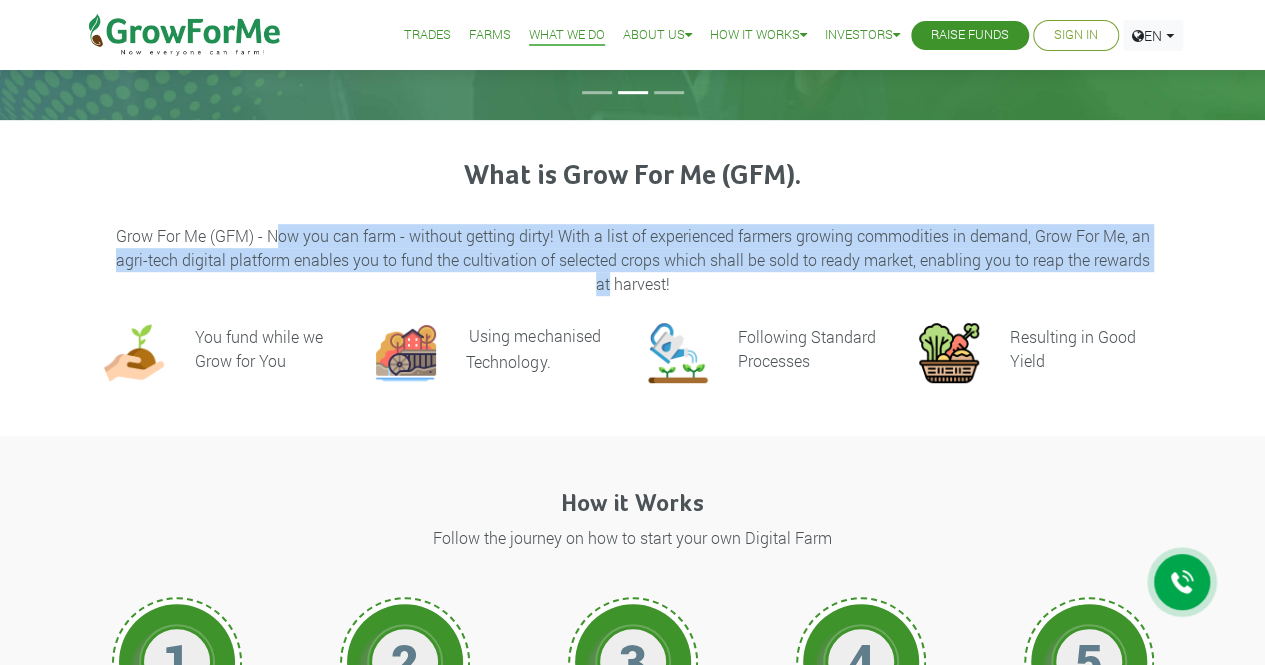 drag, startPoint x: 273, startPoint y: 239, endPoint x: 1181, endPoint y: 255, distance: 908.1409 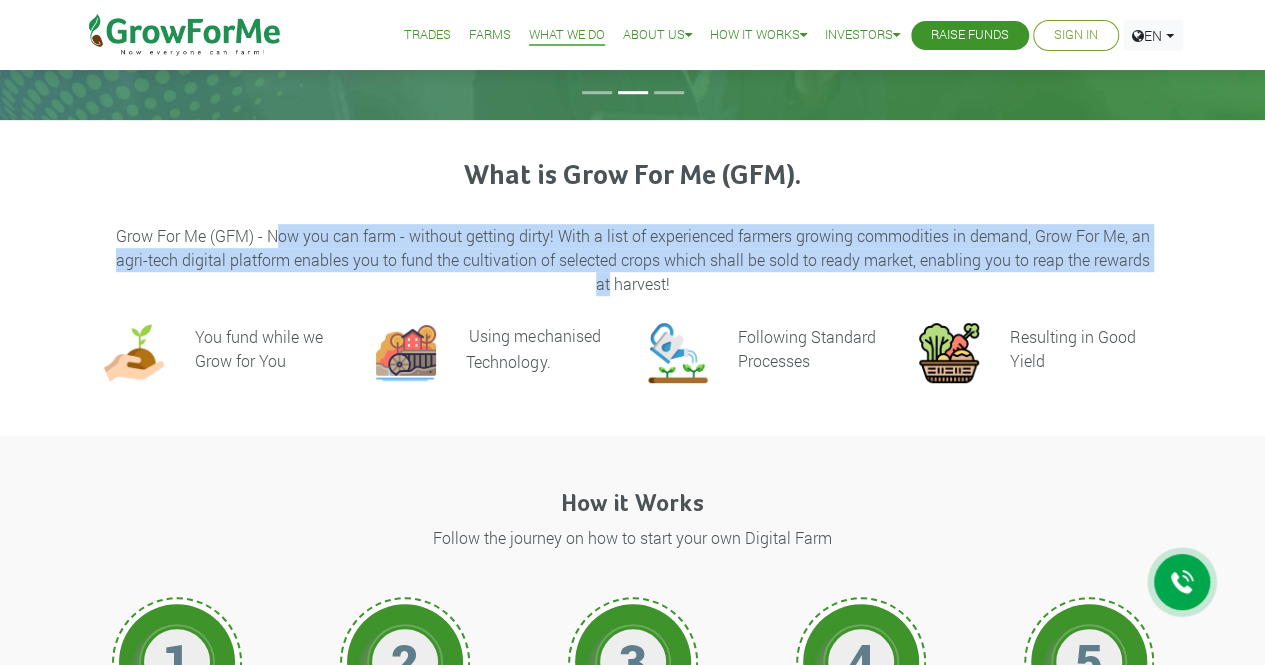 click on "What is Grow For Me (GFM).
Grow For Me (GFM) - Now you can farm - without getting dirty! With a list of experienced farmers growing commodities in demand, Grow For Me, an agri-tech digital platform enables you to fund the cultivation of selected crops which shall be sold to ready market, enabling you to reap the rewards at harvest!
You fund while we Grow for You" at bounding box center [632, 279] 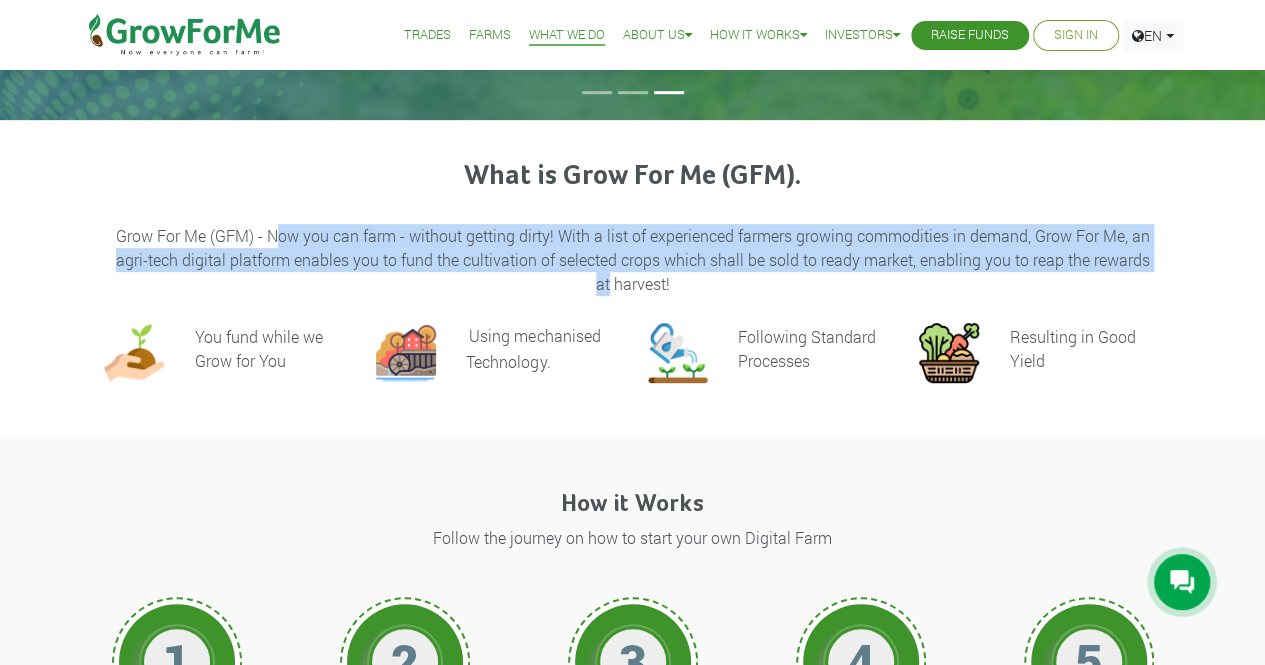 click on "Grow For Me (GFM) - Now you can farm - without getting dirty! With a list of experienced farmers growing commodities in demand, Grow For Me, an agri-tech digital platform enables you to fund the cultivation of selected crops which shall be sold to ready market, enabling you to reap the rewards at harvest!" at bounding box center (632, 260) 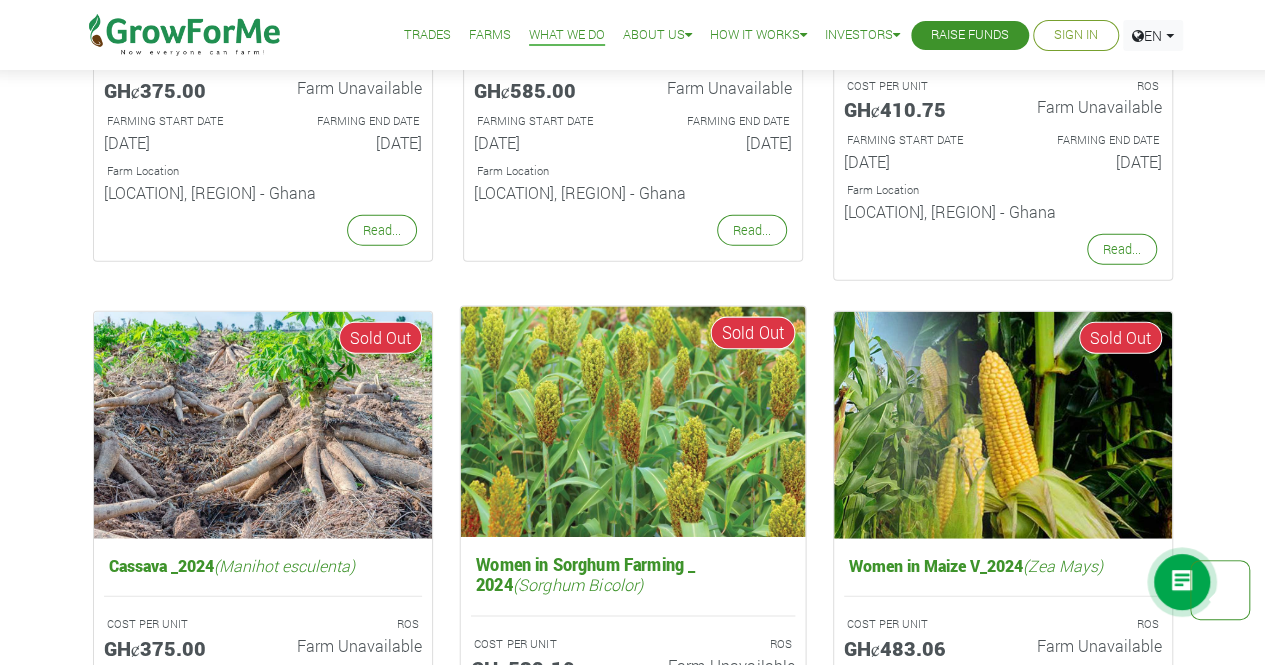 scroll, scrollTop: 2400, scrollLeft: 0, axis: vertical 